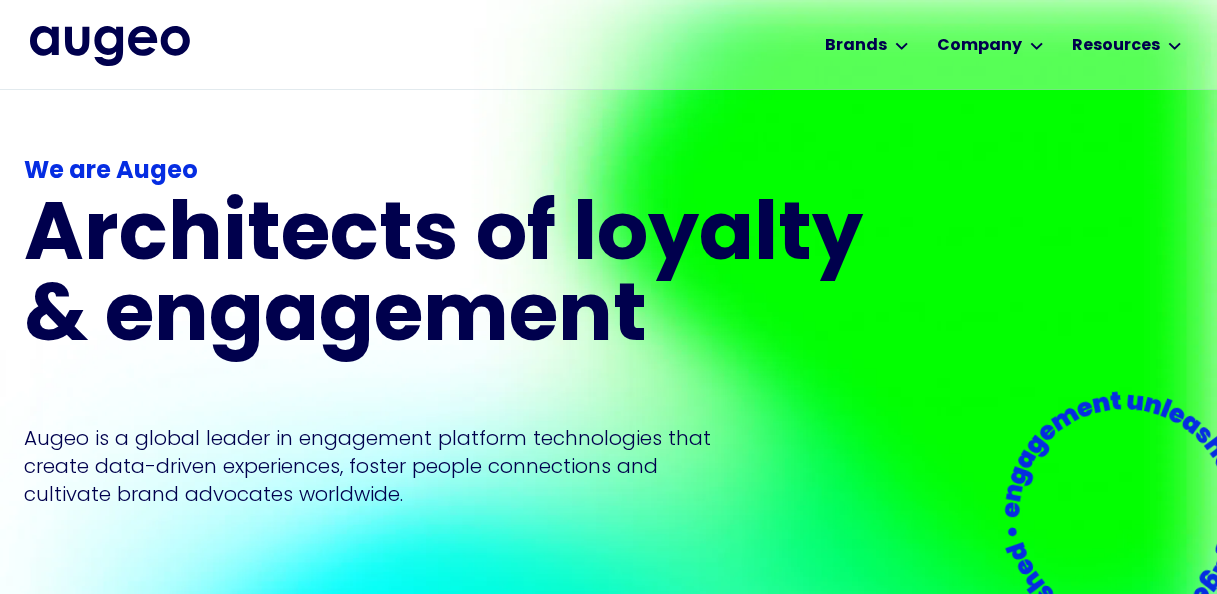 scroll, scrollTop: 187, scrollLeft: 0, axis: vertical 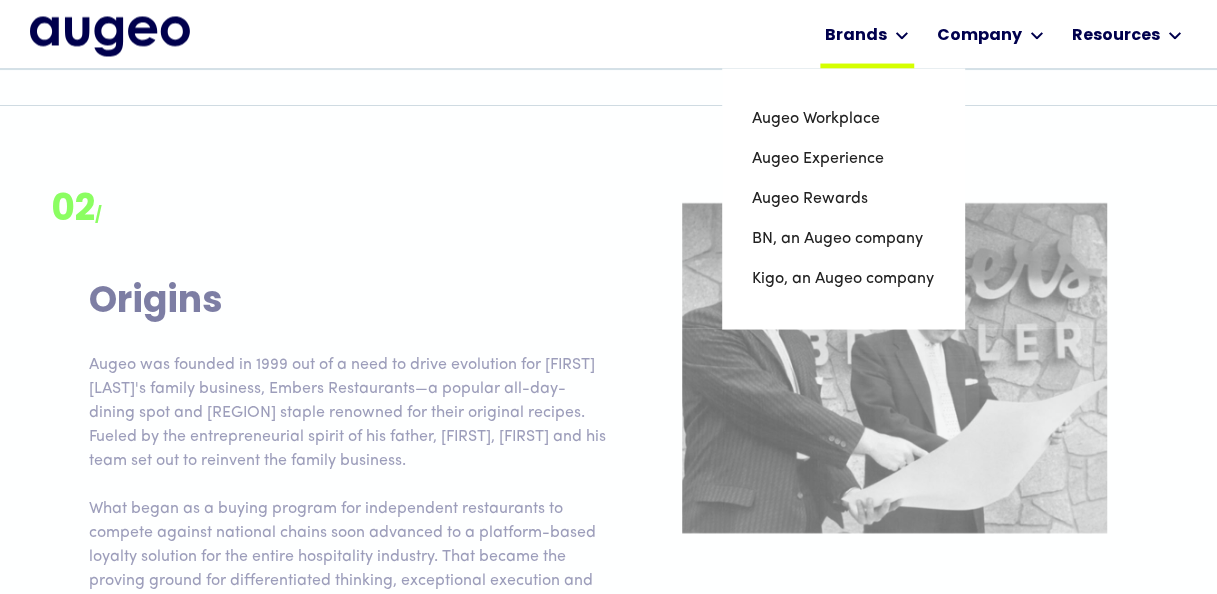 click on "Brands" at bounding box center [856, 36] 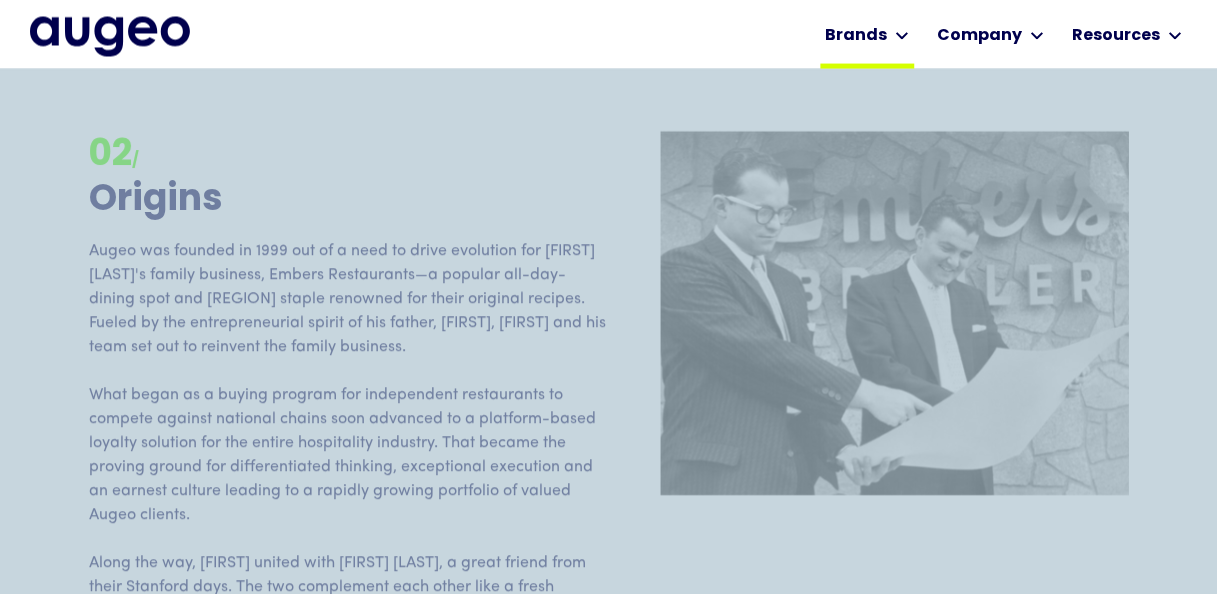 click on "Brands" at bounding box center [856, 36] 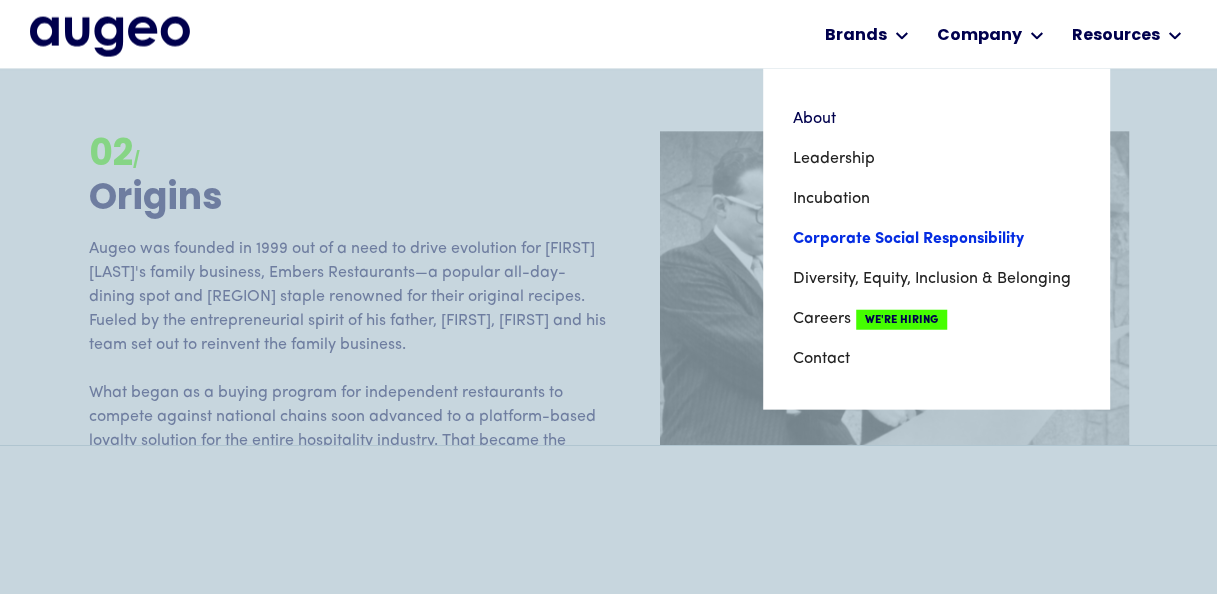 scroll, scrollTop: 2318, scrollLeft: 0, axis: vertical 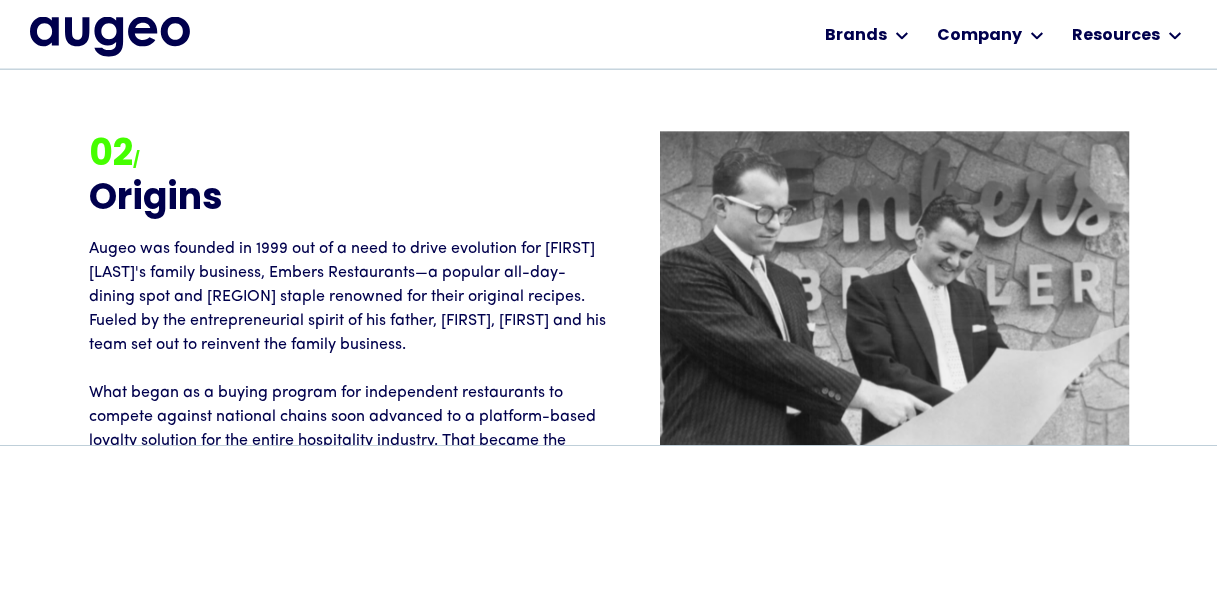 click on "Origins" at bounding box center [349, 201] 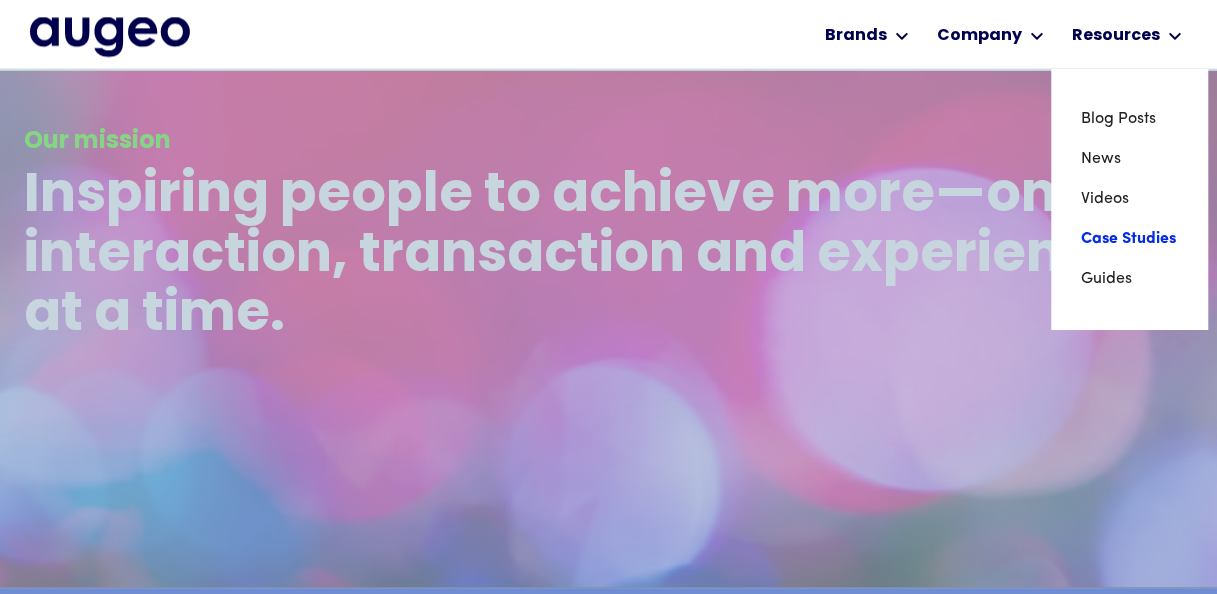 click on "Case Studies" at bounding box center (1129, 239) 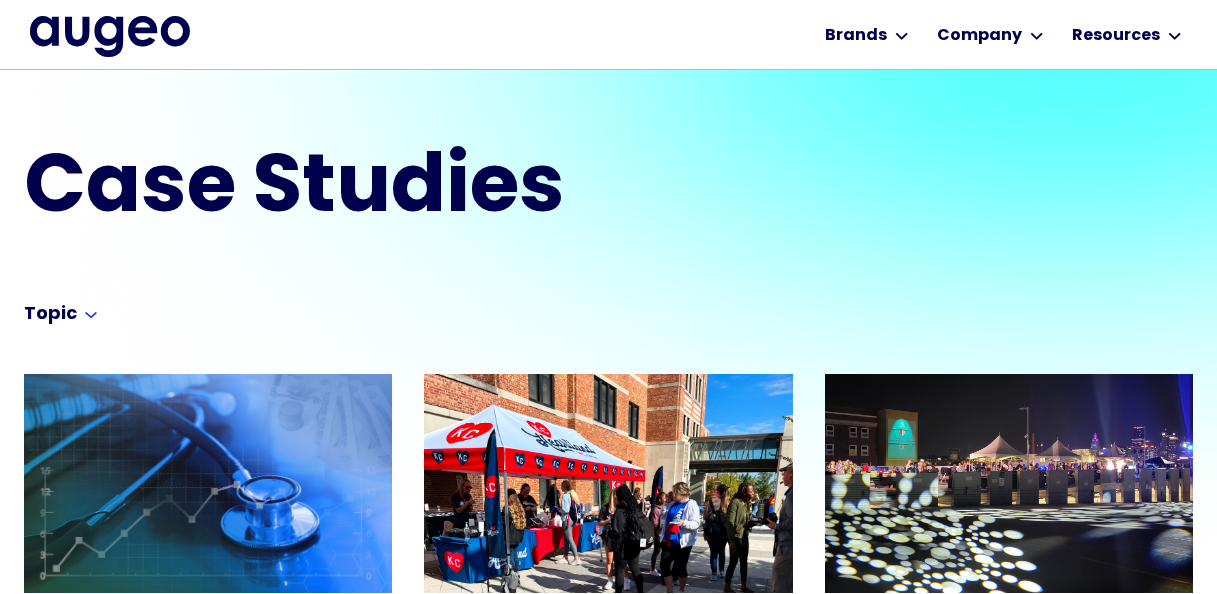 scroll, scrollTop: 263, scrollLeft: 0, axis: vertical 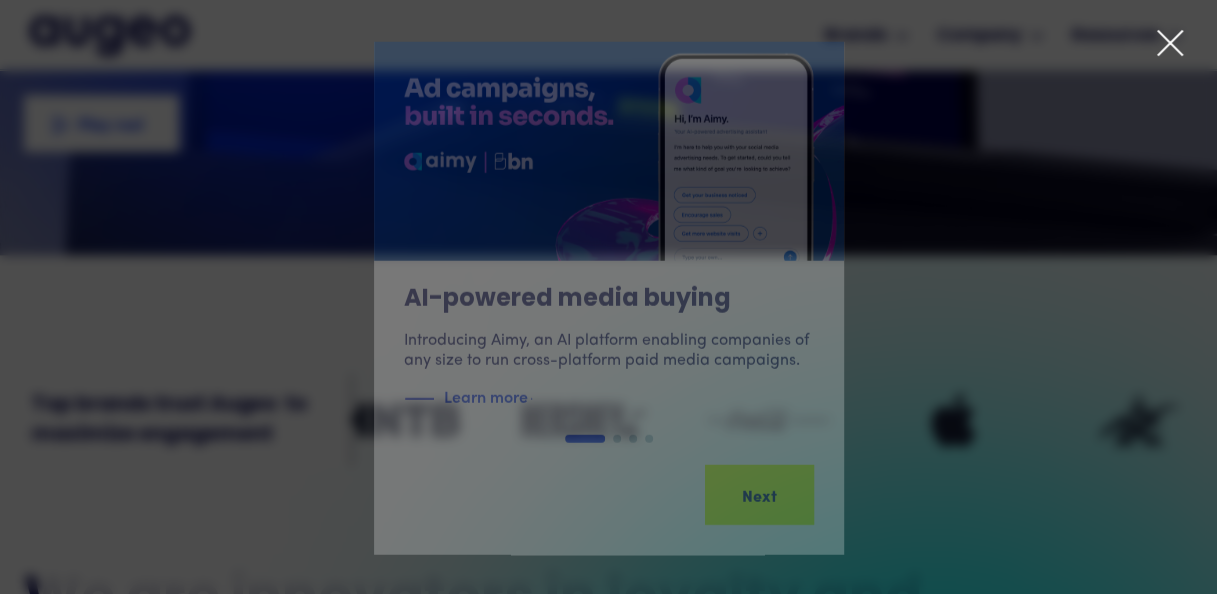 click 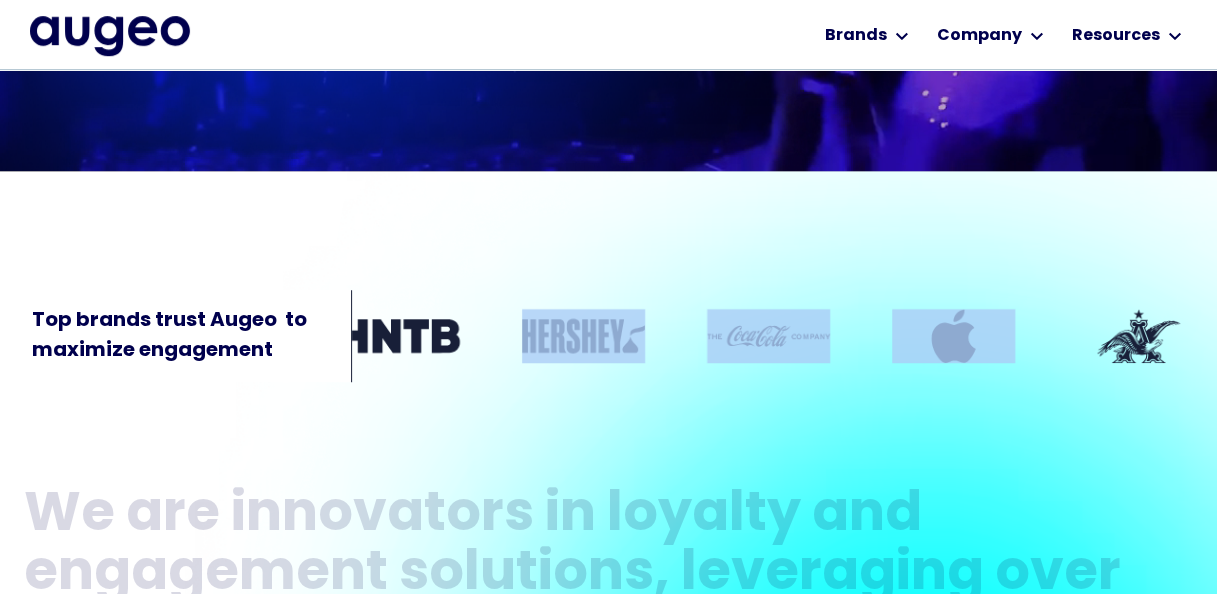 drag, startPoint x: 946, startPoint y: 348, endPoint x: 554, endPoint y: 316, distance: 393.30396 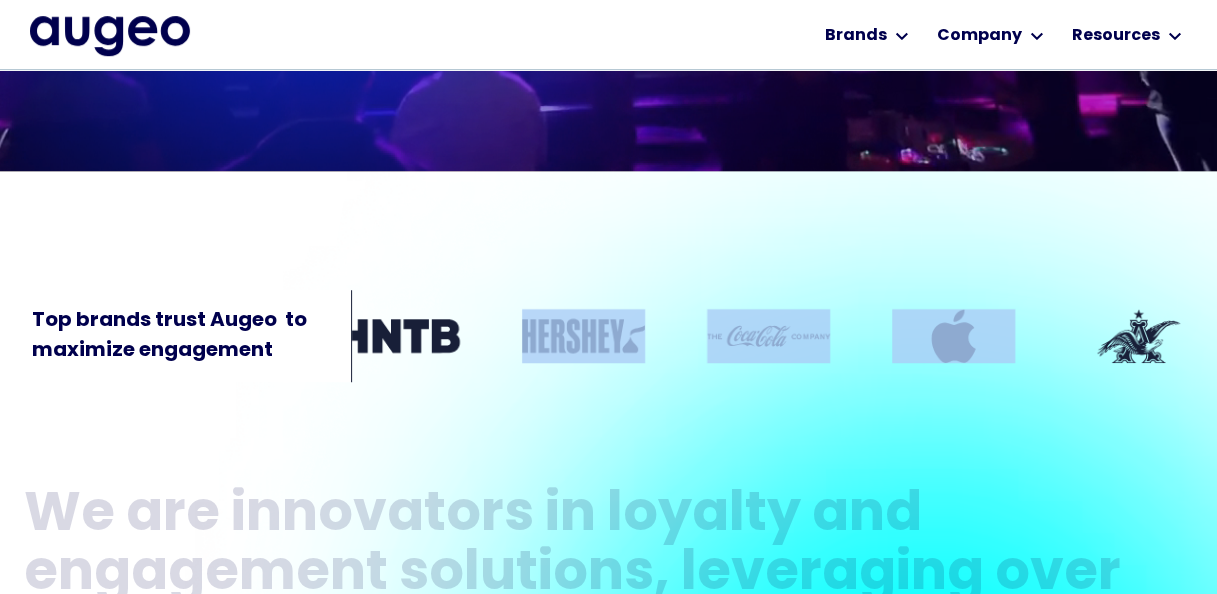 click on "Top brands trust Augeo  to maximize engagement" at bounding box center (608, 294) 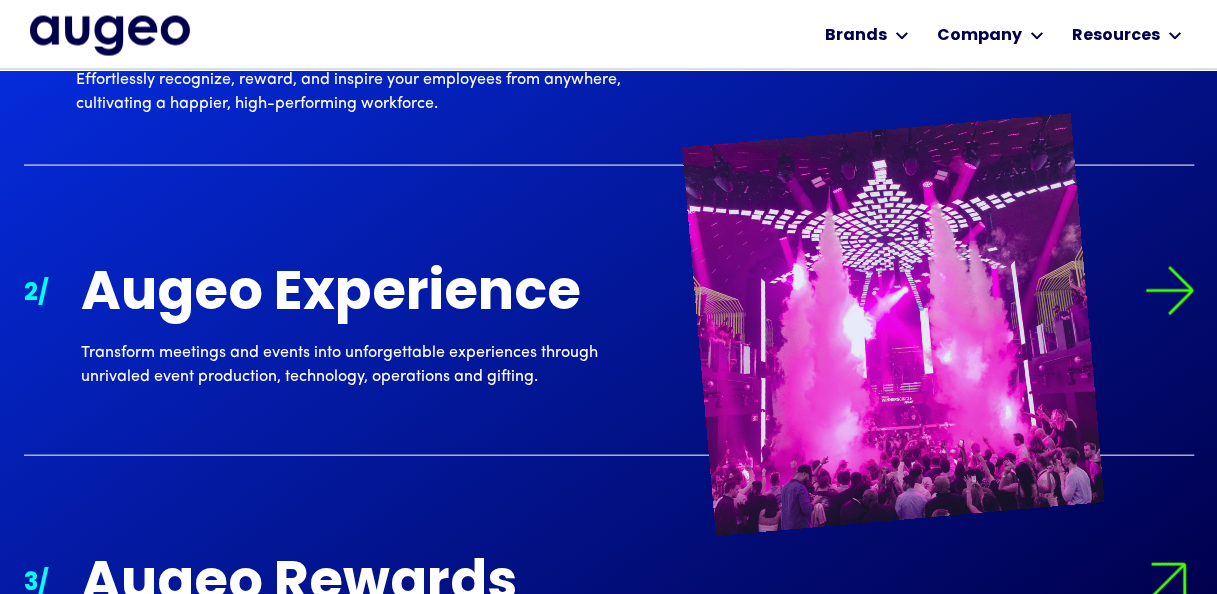 click on "2 / Augeo Experience Transform meetings and events into unforgettable experiences through unrivaled event production, technology, operations and gifting." at bounding box center [609, 336] 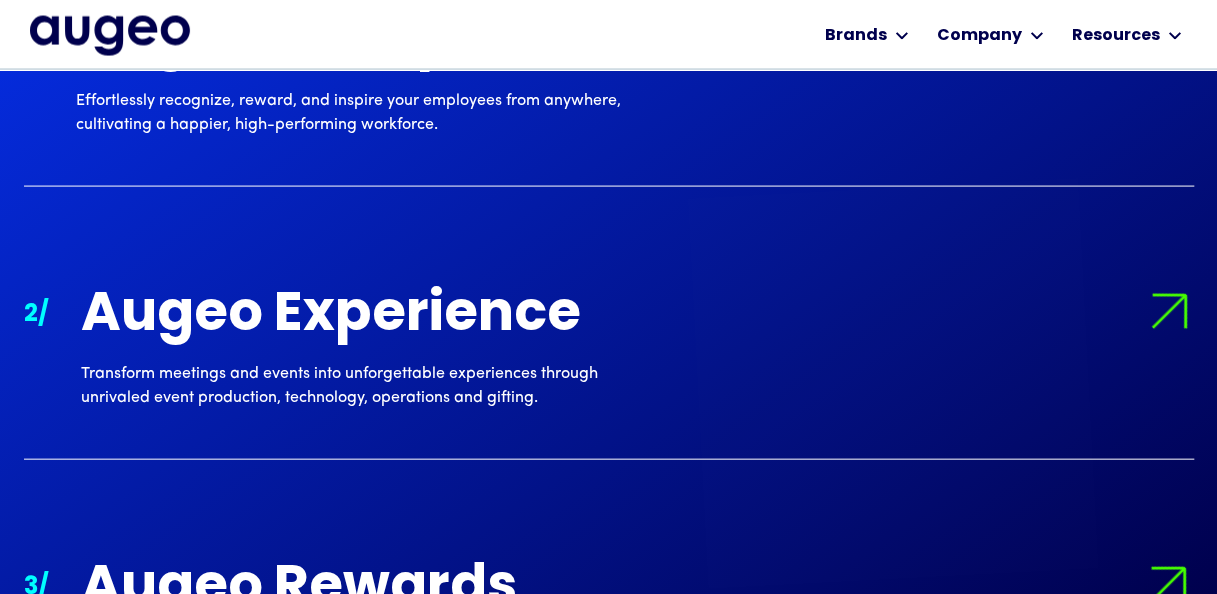 scroll, scrollTop: 1922, scrollLeft: 0, axis: vertical 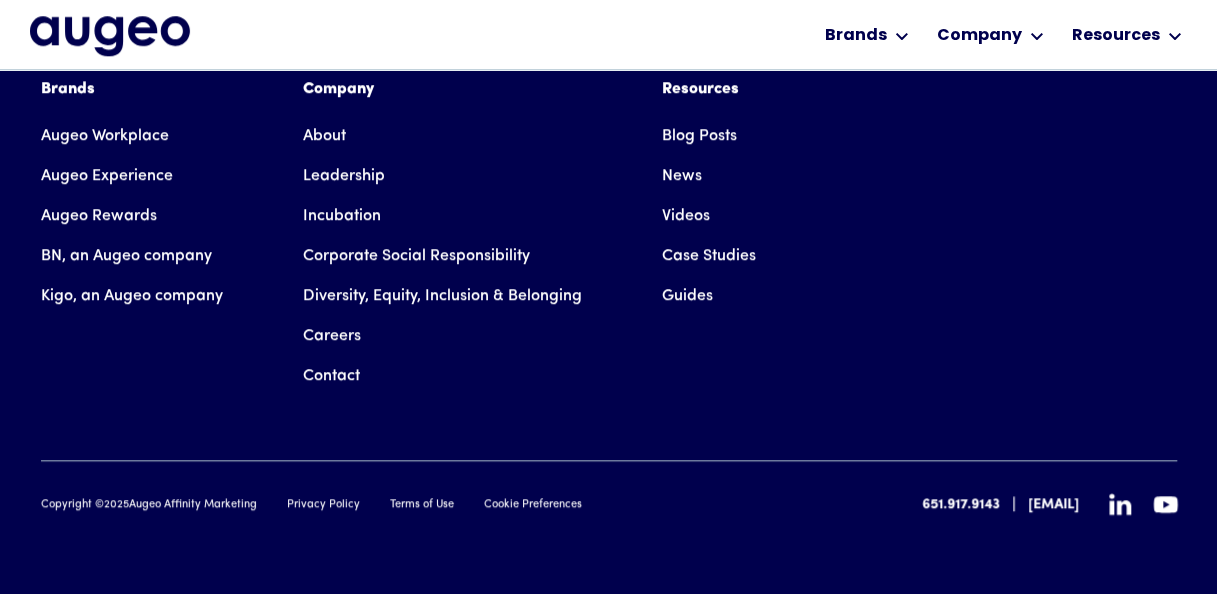 click on "Incubation" at bounding box center (342, 216) 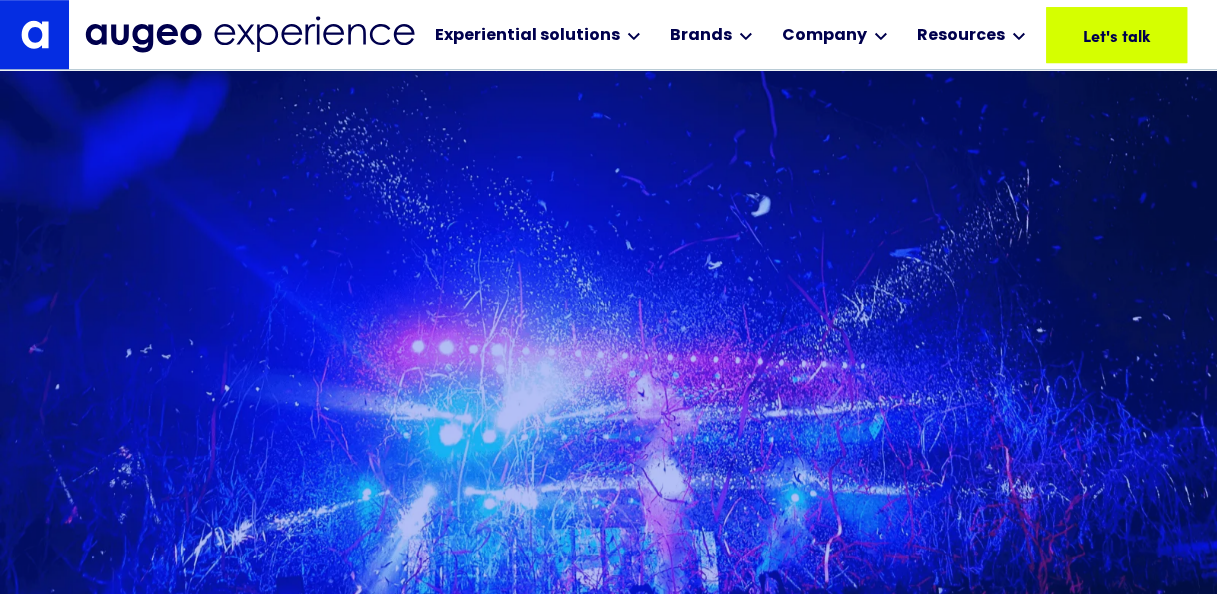 scroll, scrollTop: 0, scrollLeft: 0, axis: both 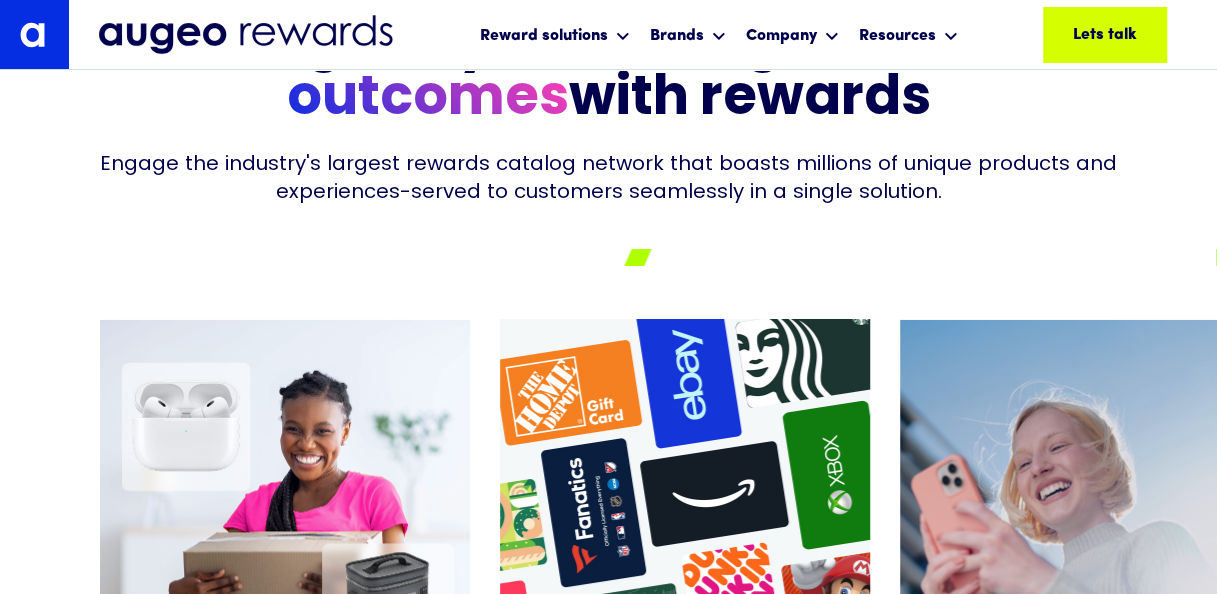 click on "Engage the industry's largest rewards catalog network that boasts millions of unique products and experiences-served to customers seamlessly in a single solution." at bounding box center [608, 177] 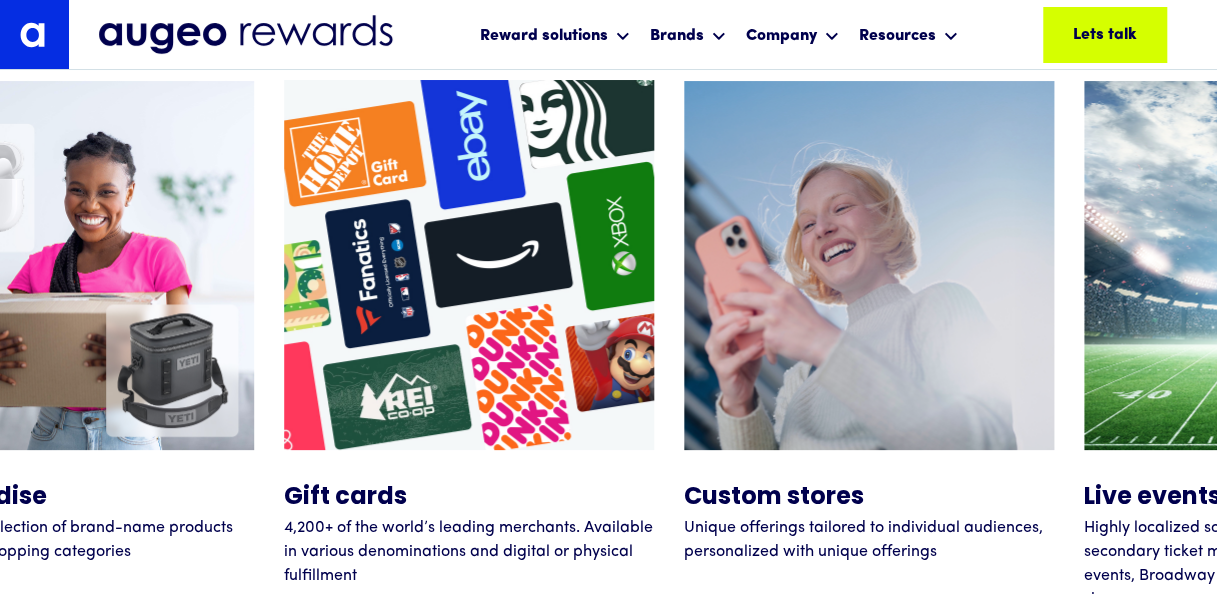 scroll, scrollTop: 7333, scrollLeft: 0, axis: vertical 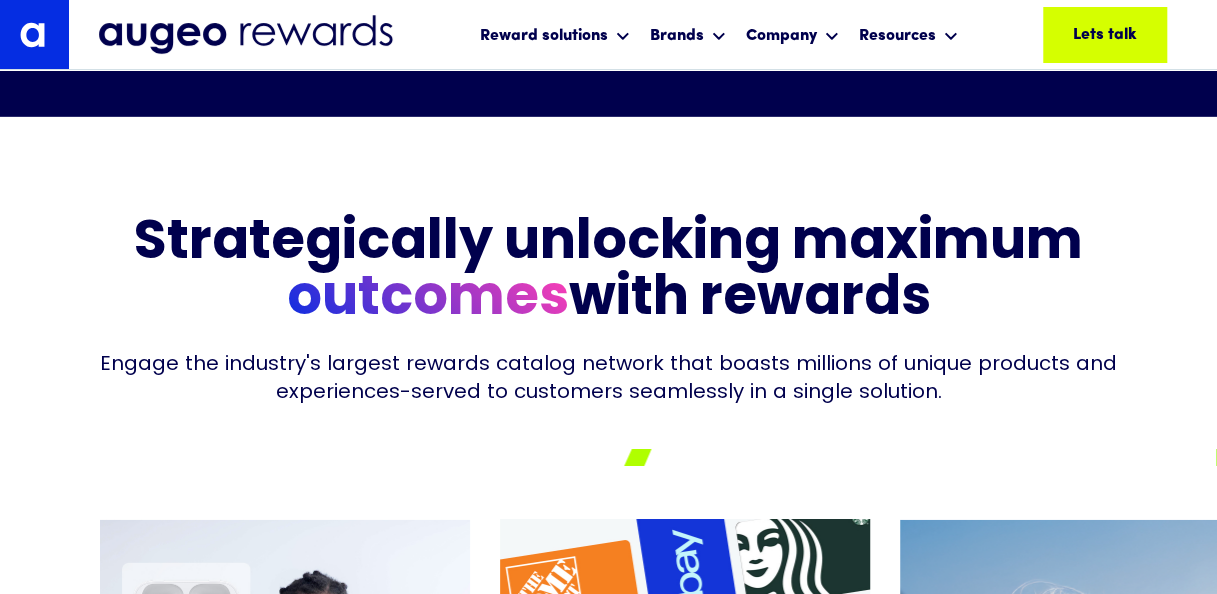 click on "Engage the industry's largest rewards catalog network that boasts millions of unique products and experiences-served to customers seamlessly in a single solution." at bounding box center (608, 377) 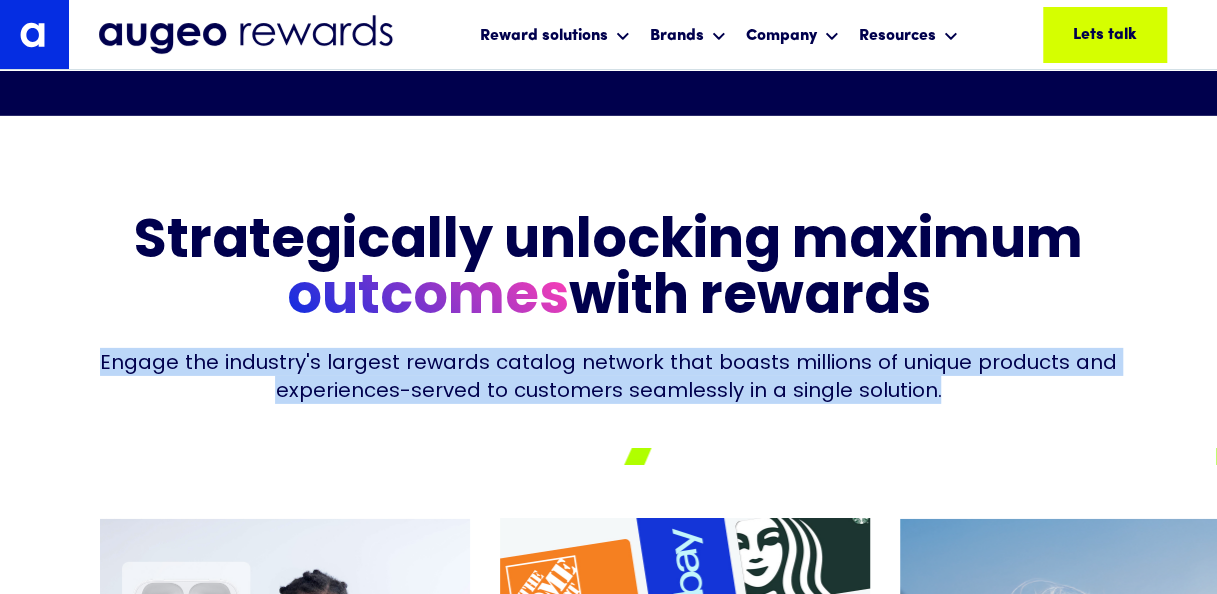 drag, startPoint x: 944, startPoint y: 393, endPoint x: 108, endPoint y: 364, distance: 836.50287 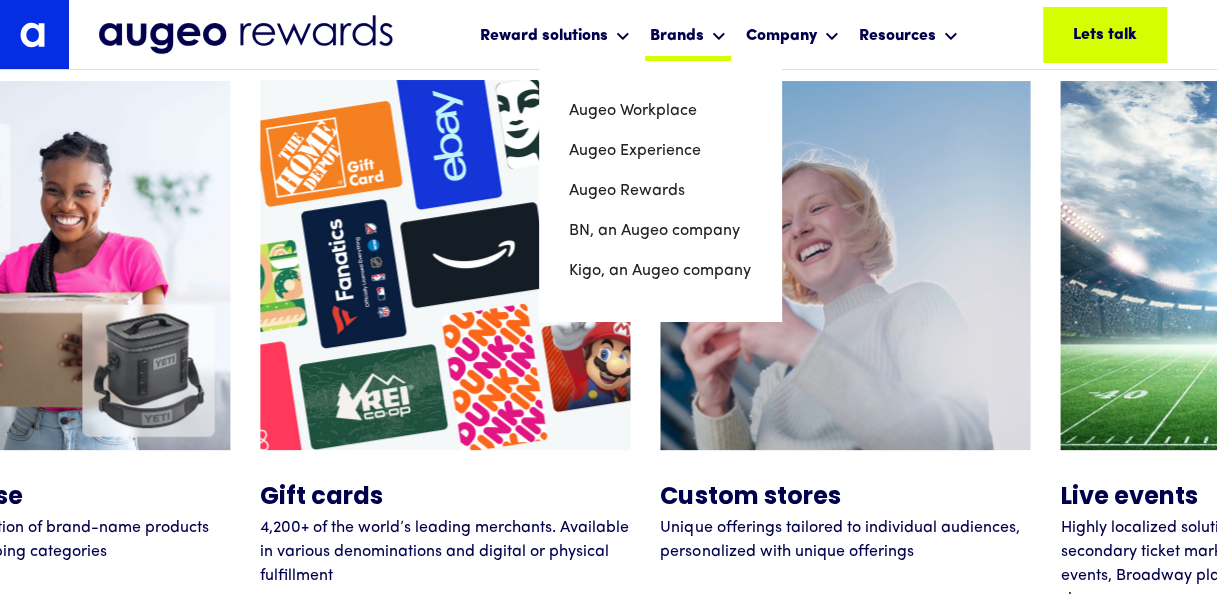 scroll, scrollTop: 7358, scrollLeft: 0, axis: vertical 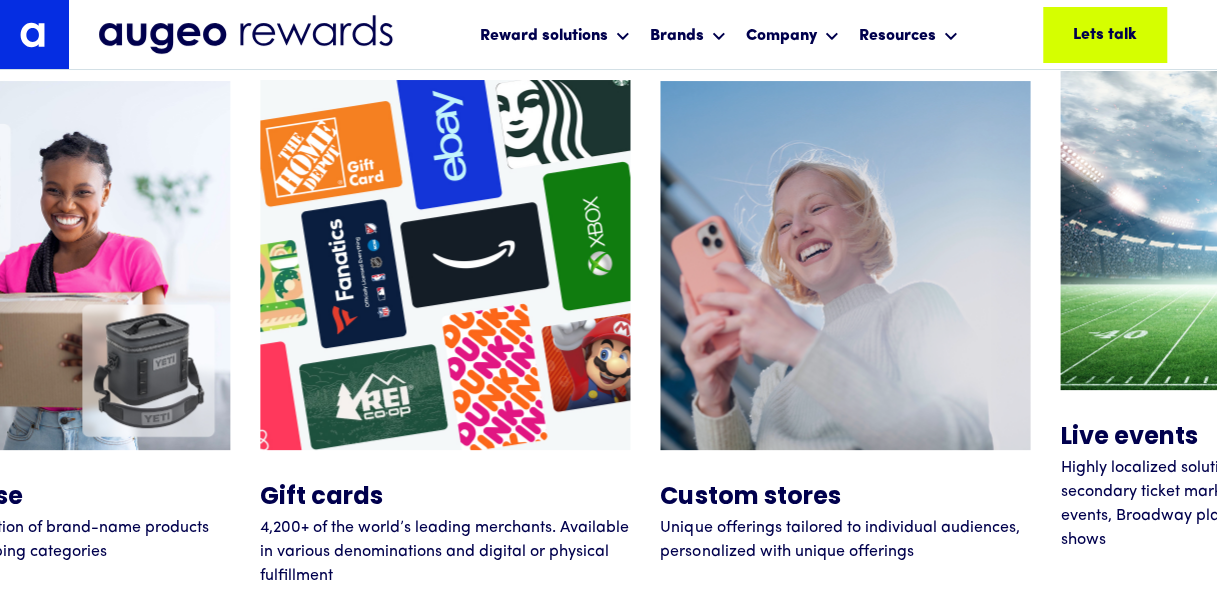 click on "Highly localized solution tapping into the secondary ticket market offering Llive sporting events, Broadway plays, concerts and comedy shows​" at bounding box center (1245, 504) 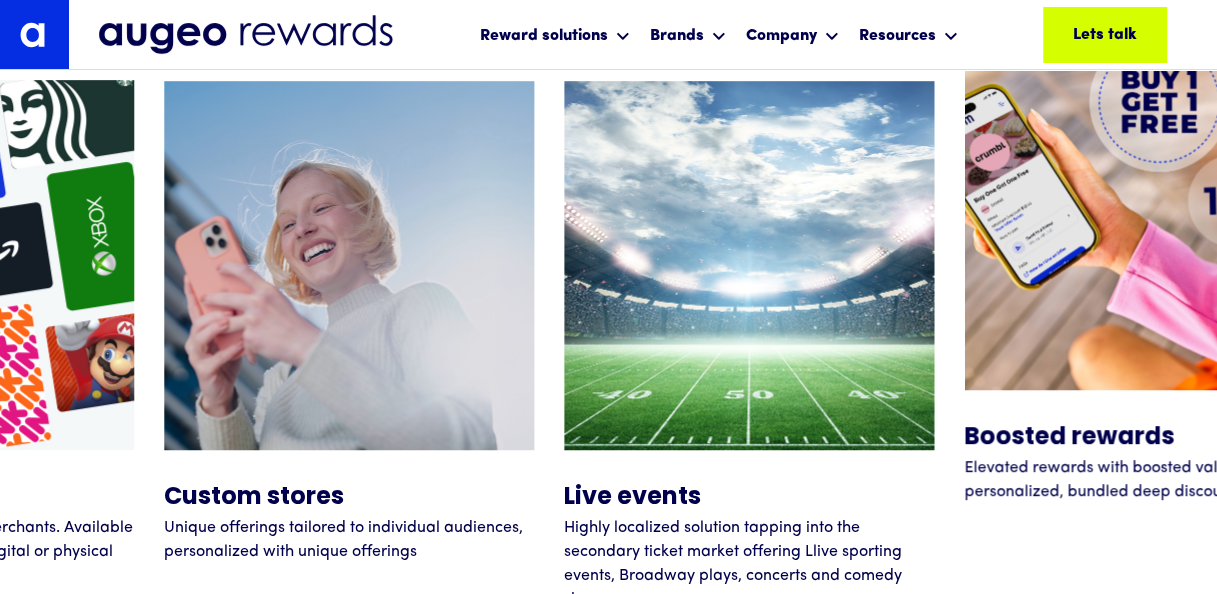 click at bounding box center [1149, 205] 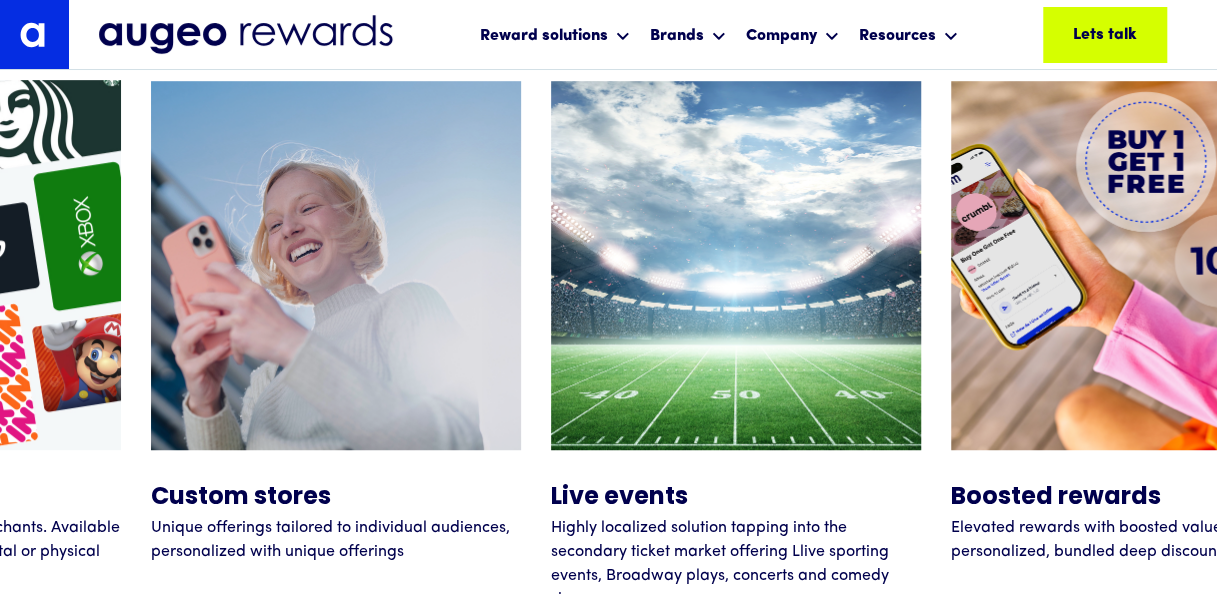 scroll, scrollTop: 7750, scrollLeft: 0, axis: vertical 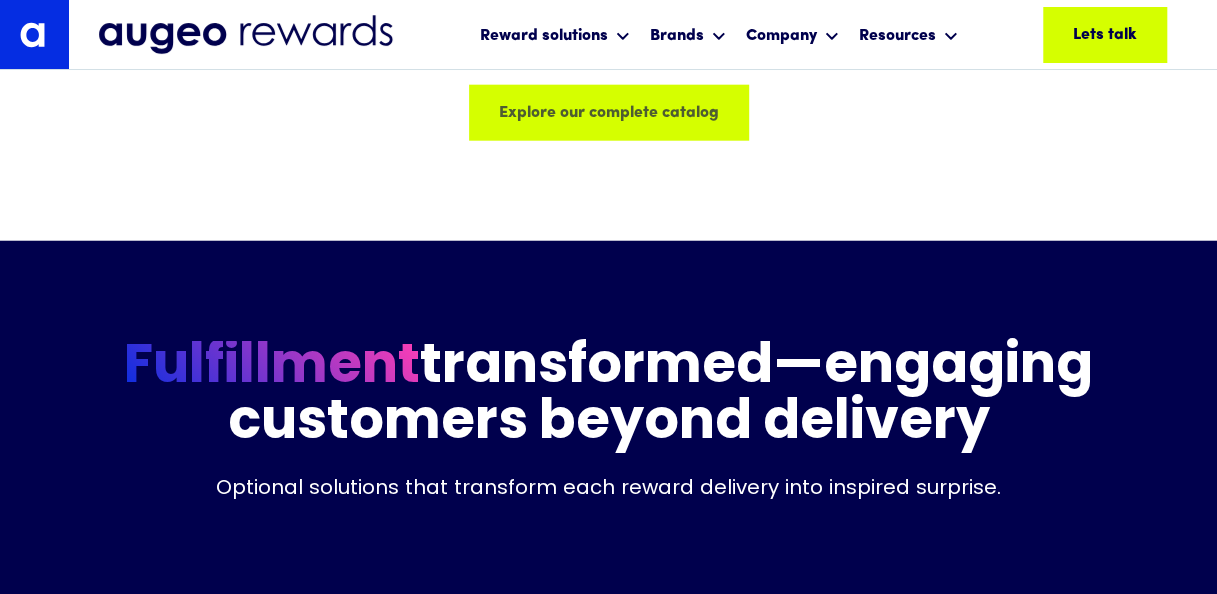 click on "Explore our complete catalog Explore our complete catalog Explore our complete catalog Explore our complete catalog Explore our complete catalog Explore our complete catalog" at bounding box center [609, 113] 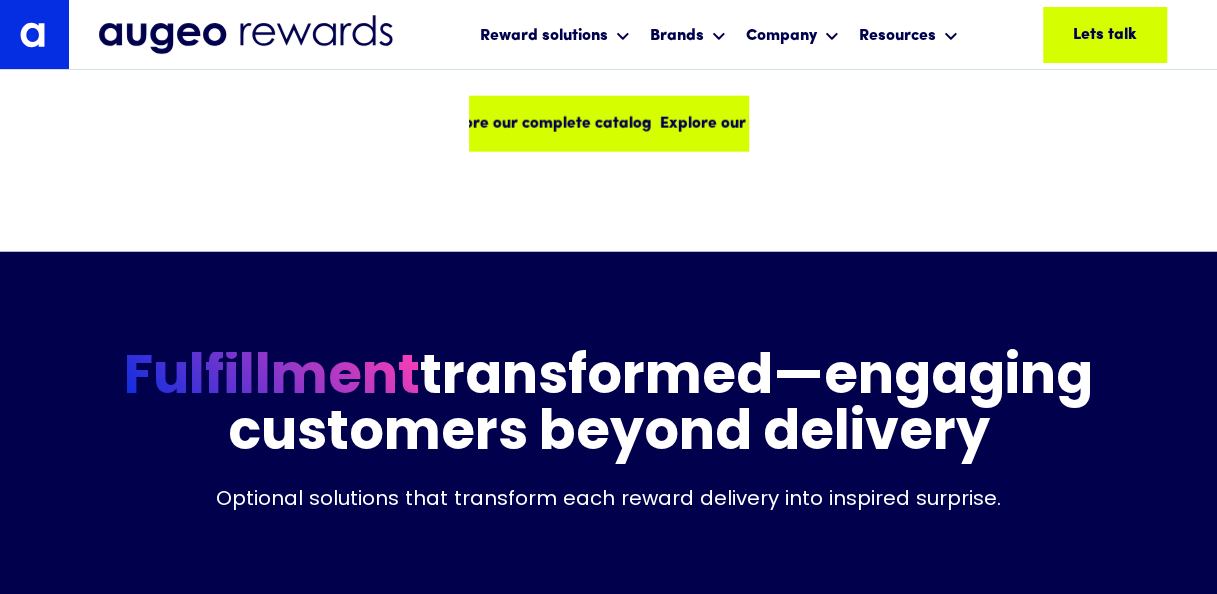 scroll, scrollTop: 9668, scrollLeft: 0, axis: vertical 